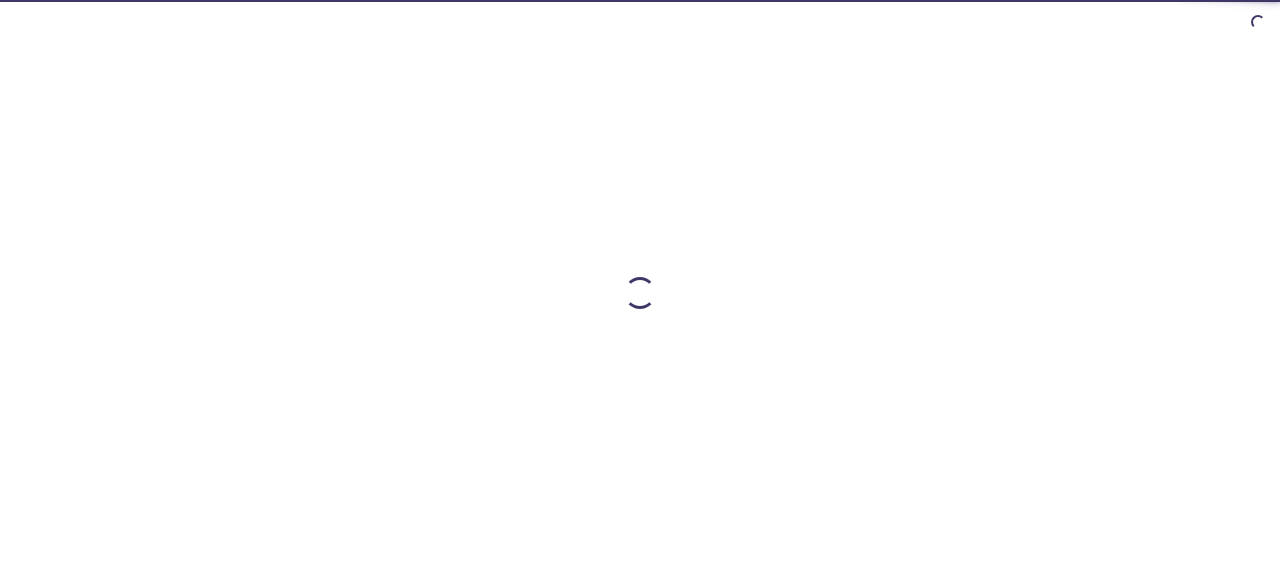 scroll, scrollTop: 0, scrollLeft: 0, axis: both 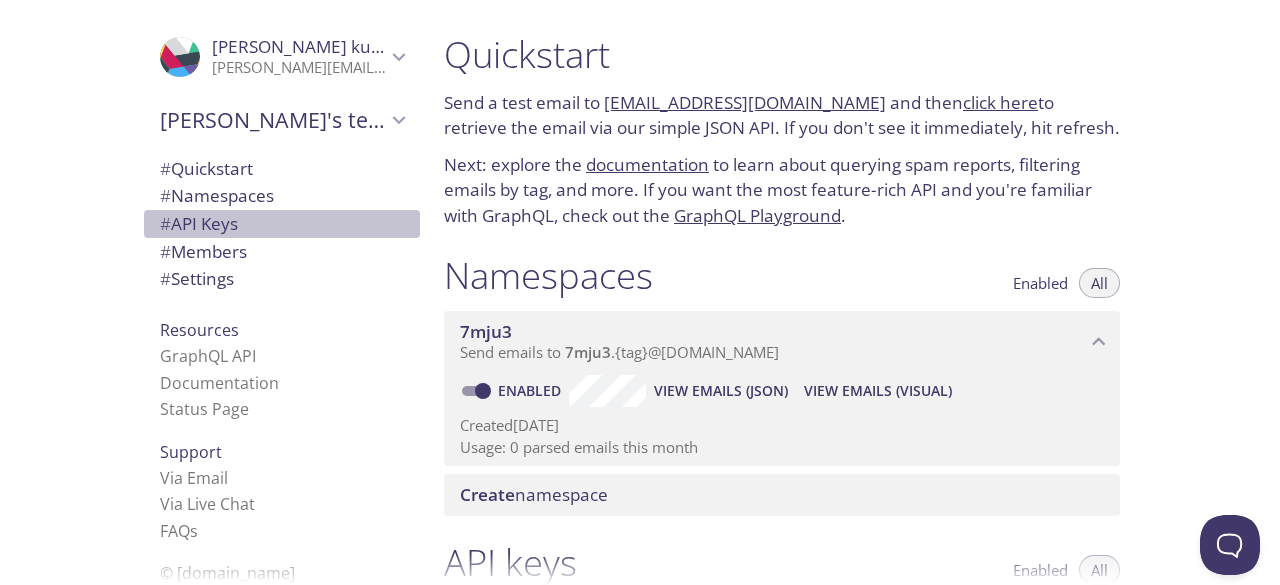 click on "#  API Keys" at bounding box center (199, 223) 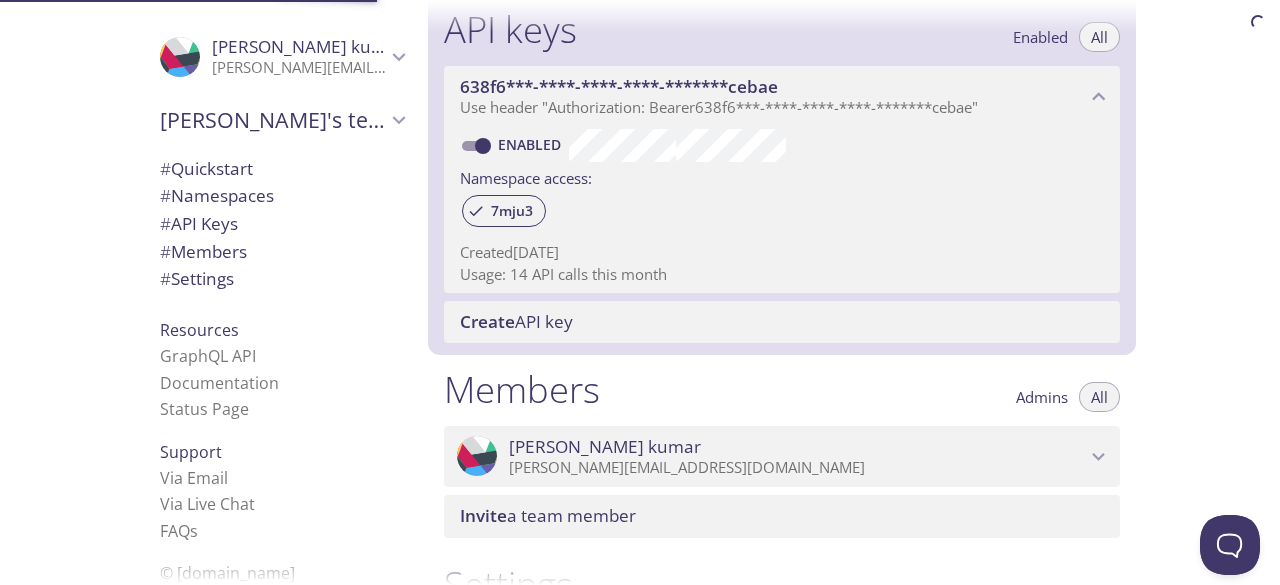 scroll, scrollTop: 540, scrollLeft: 0, axis: vertical 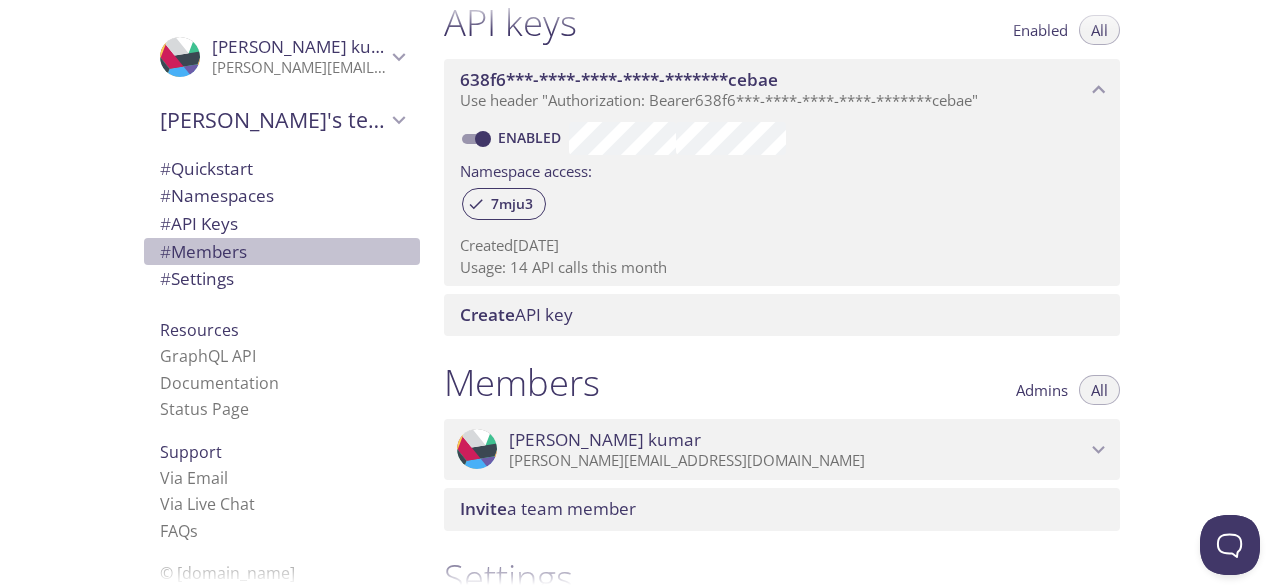 click on "#  Members" at bounding box center (203, 251) 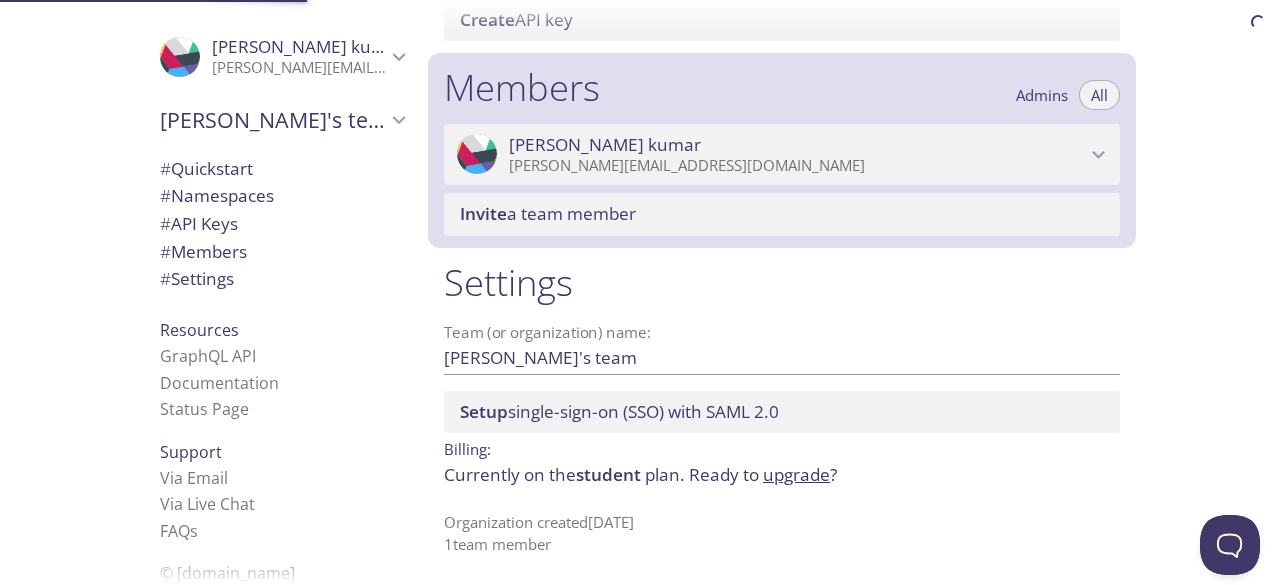 scroll, scrollTop: 836, scrollLeft: 0, axis: vertical 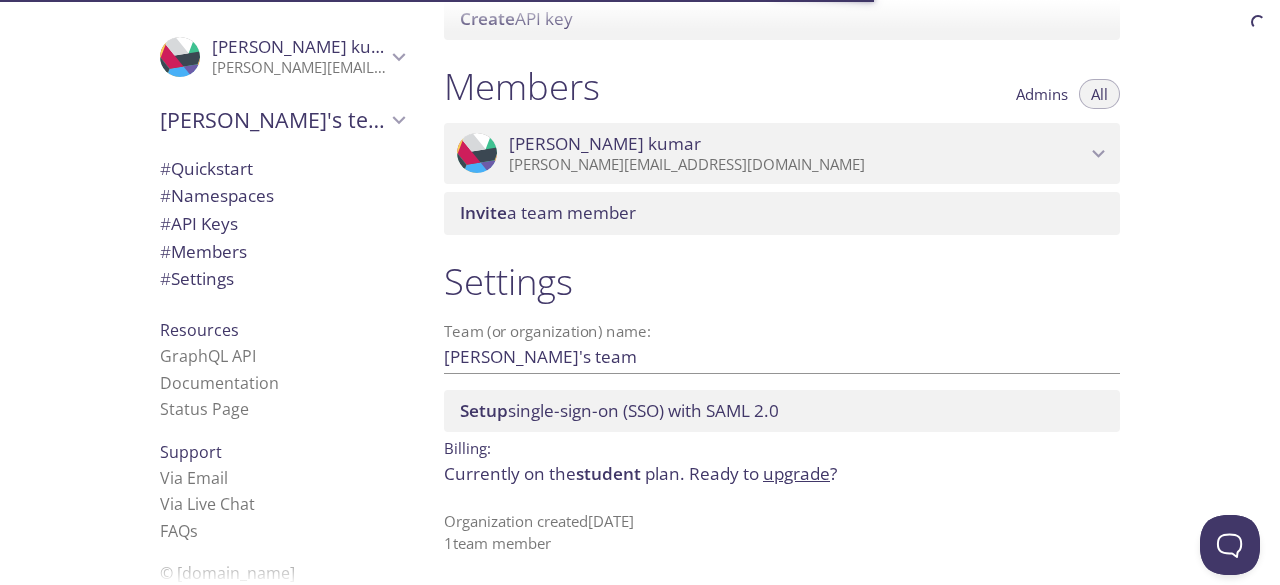 click on "#  Settings" at bounding box center [197, 278] 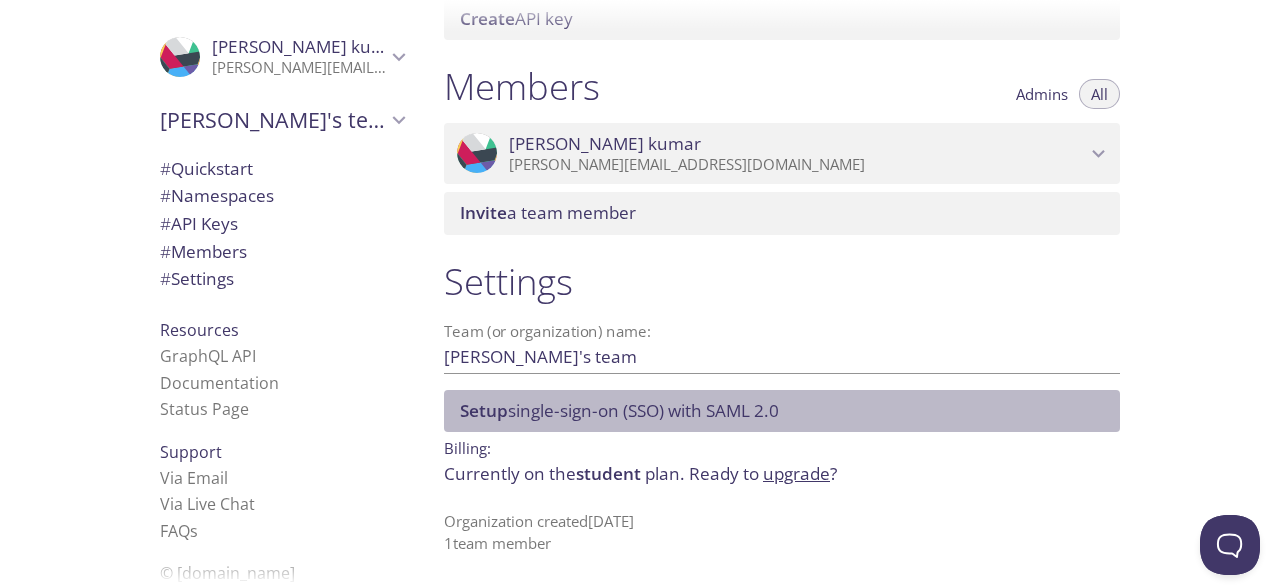 click on "Setup  single-sign-on (SSO) with [PERSON_NAME] 2.0" at bounding box center (619, 410) 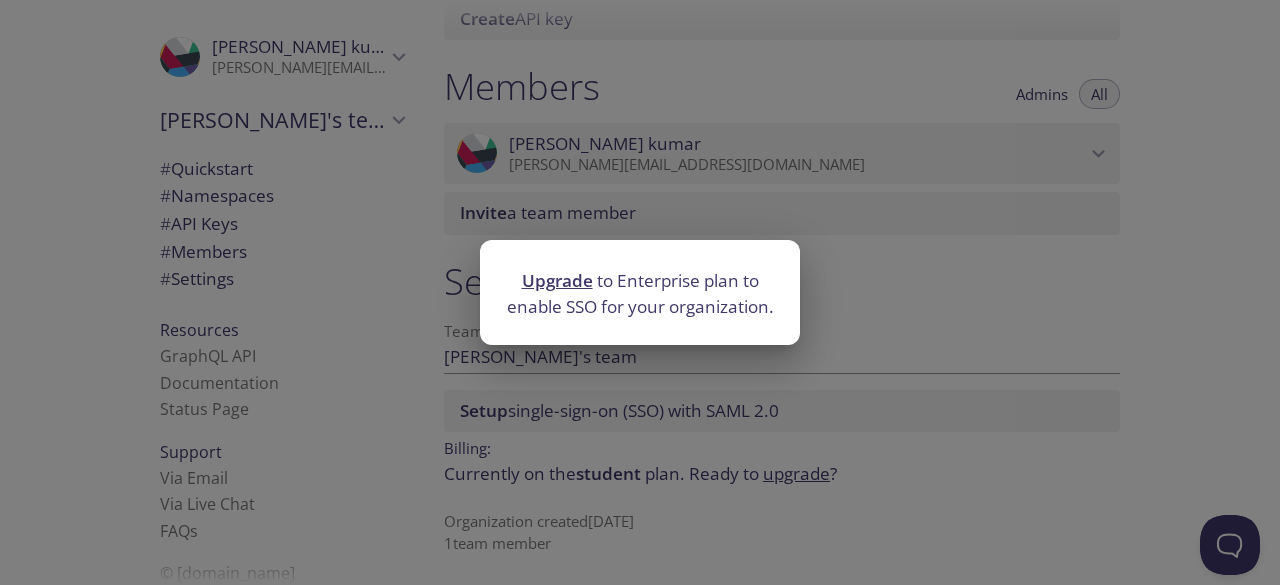 click on "Upgrade   to Enterprise plan to enable SSO for your organization." at bounding box center (640, 292) 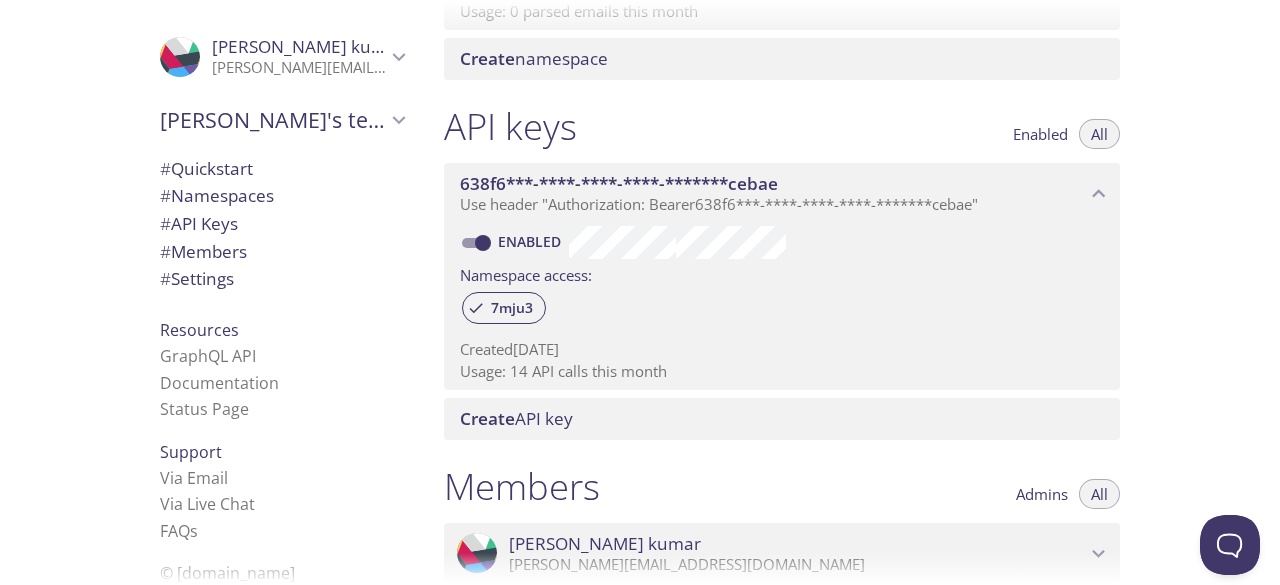 scroll, scrollTop: 536, scrollLeft: 0, axis: vertical 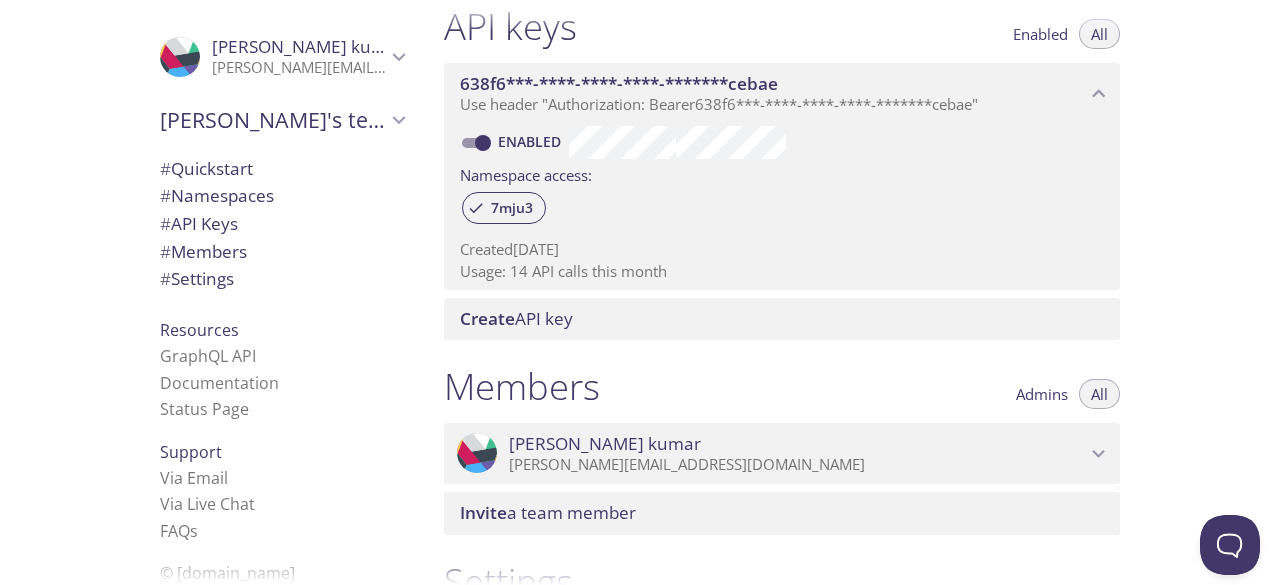 click on "Admins" at bounding box center [1042, 394] 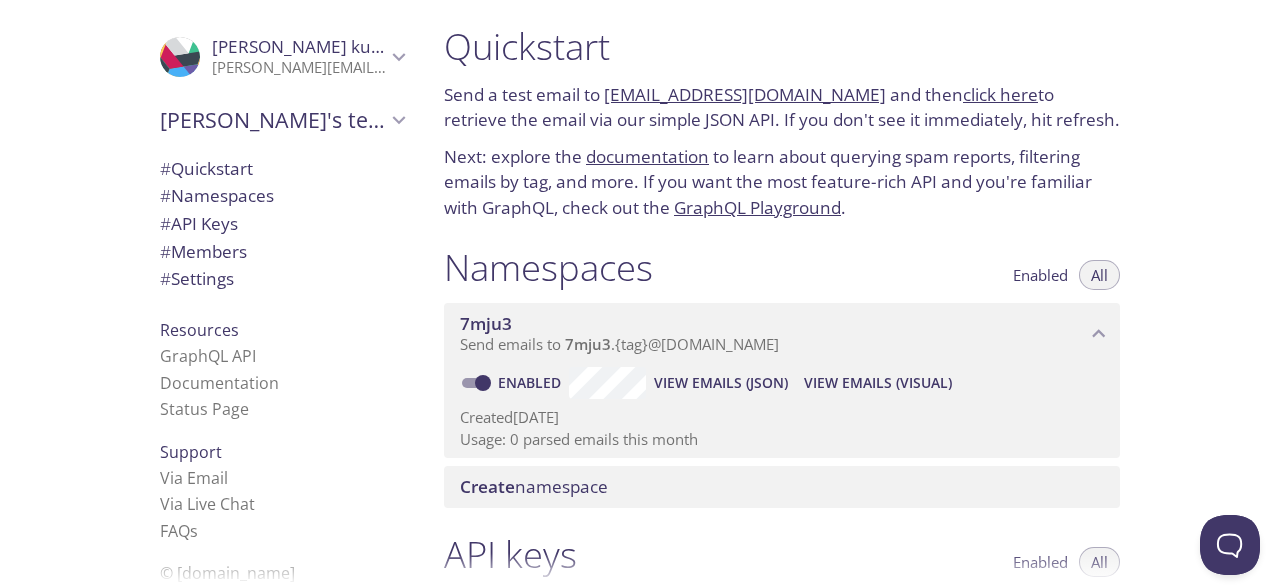 scroll, scrollTop: 0, scrollLeft: 0, axis: both 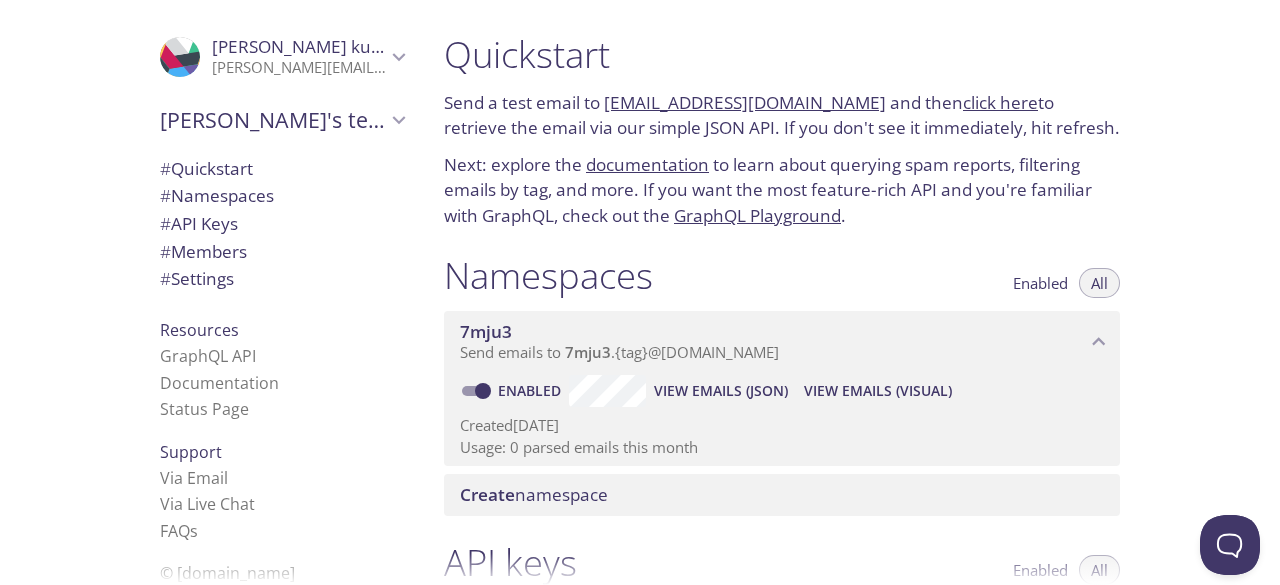click 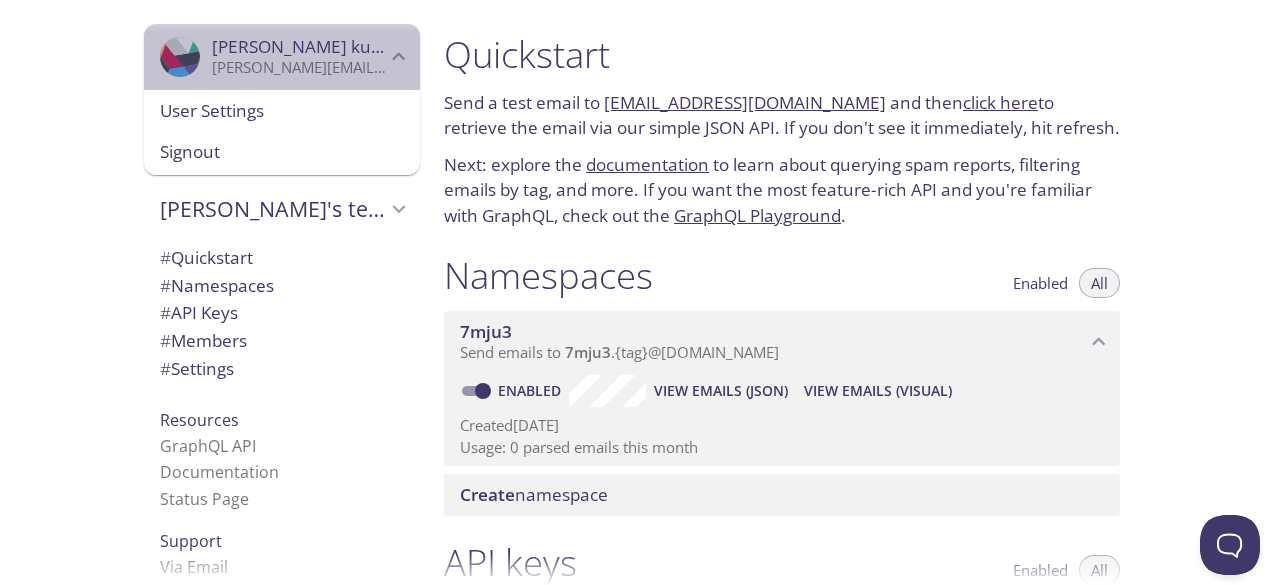 click 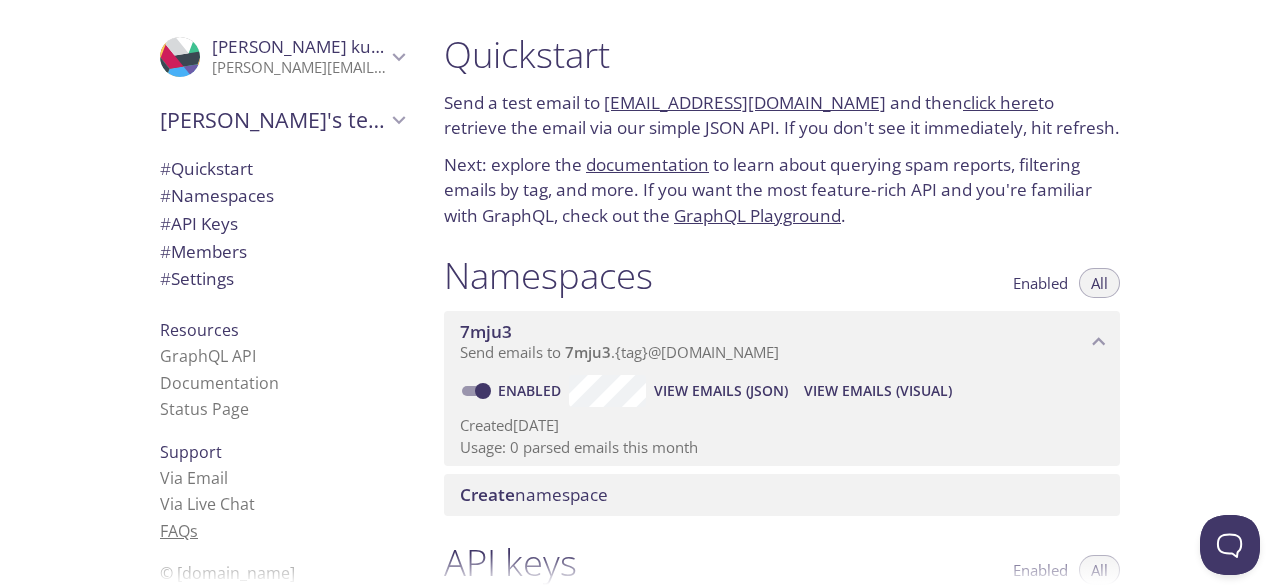 click on "FAQ s" at bounding box center [179, 531] 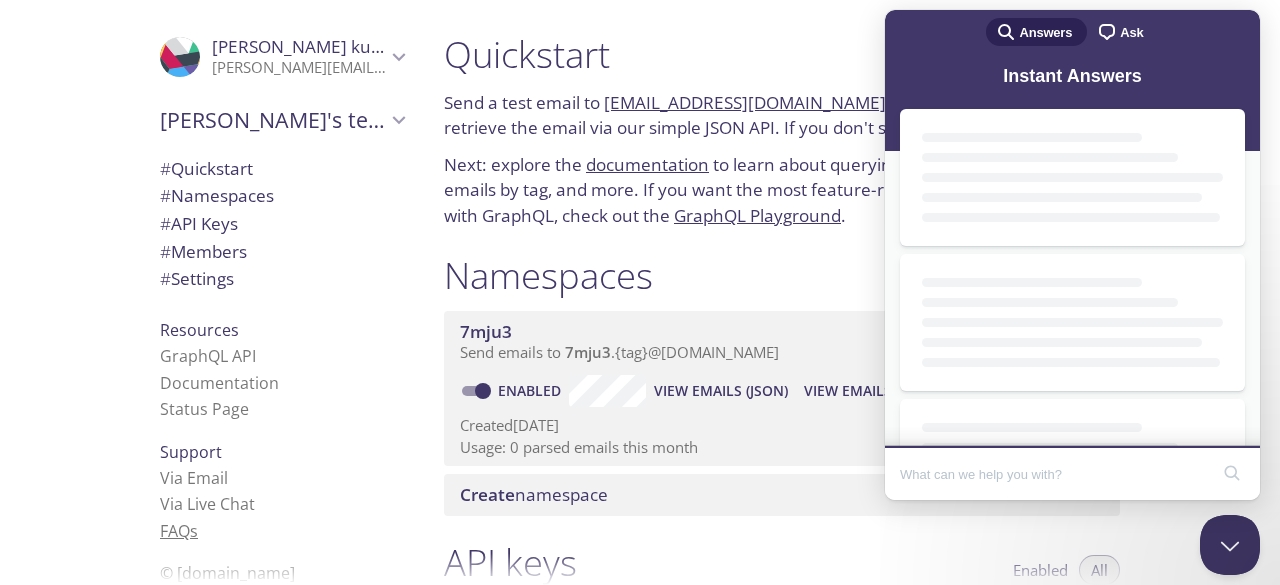 scroll, scrollTop: 0, scrollLeft: 0, axis: both 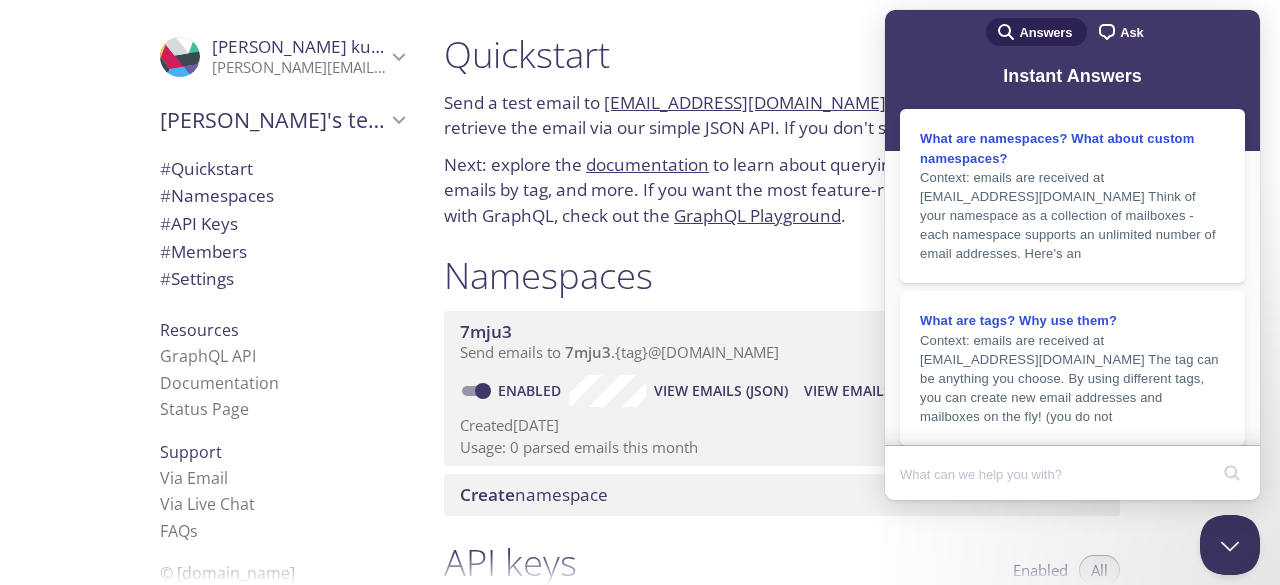 click on "Namespaces Enabled All" at bounding box center (782, 278) 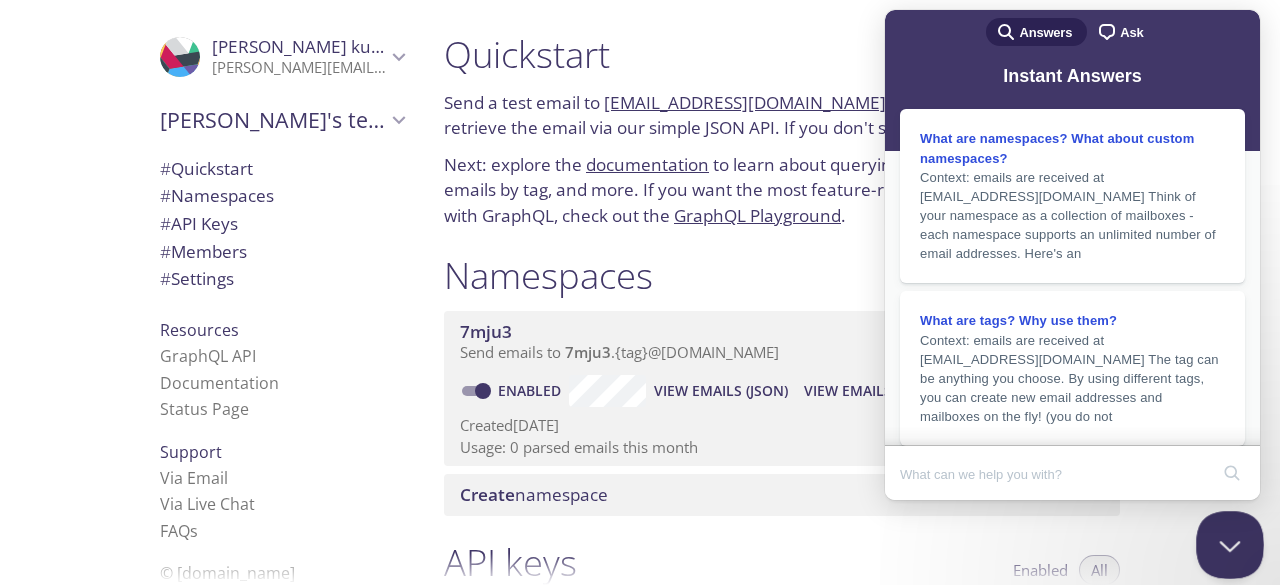 click at bounding box center (1226, 541) 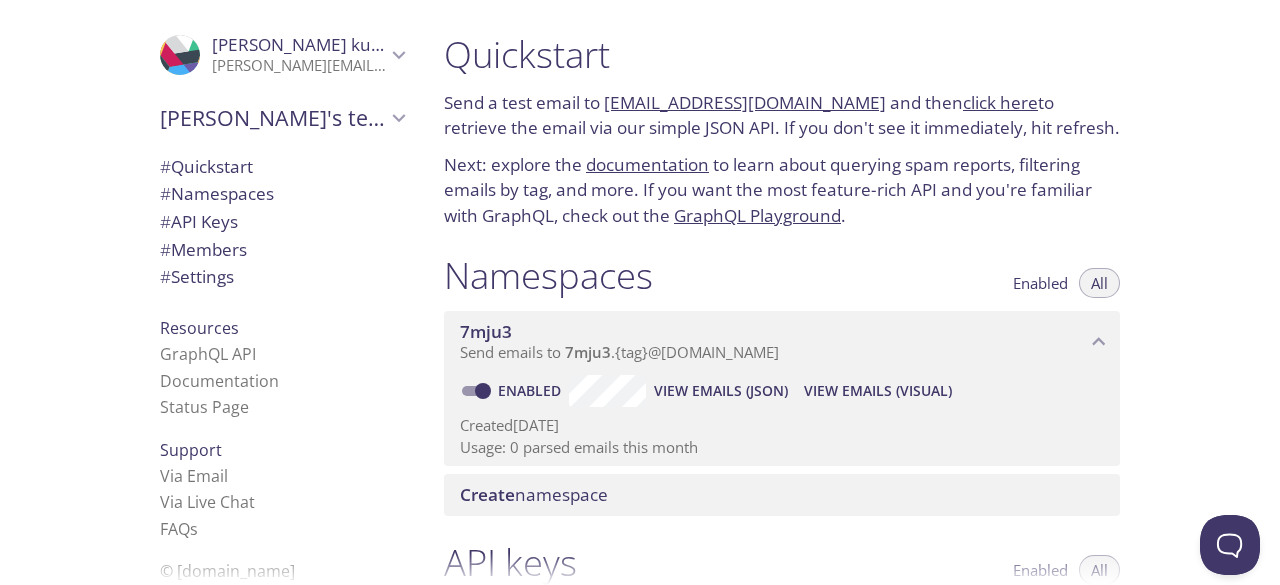 scroll, scrollTop: 0, scrollLeft: 0, axis: both 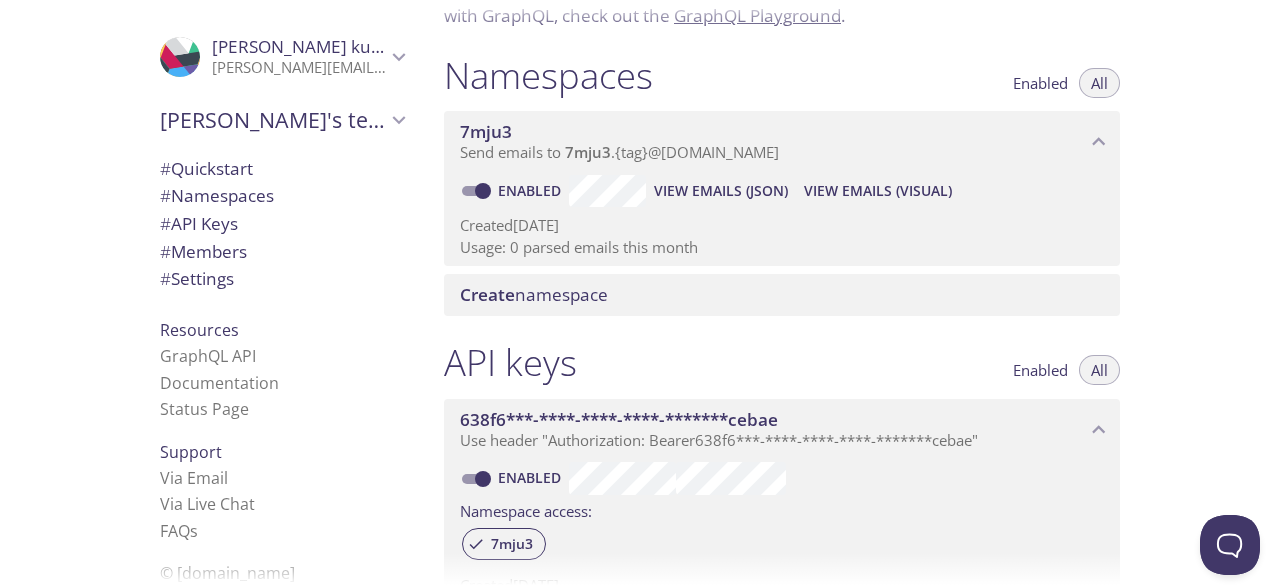 click on "View Emails (Visual)" at bounding box center [878, 191] 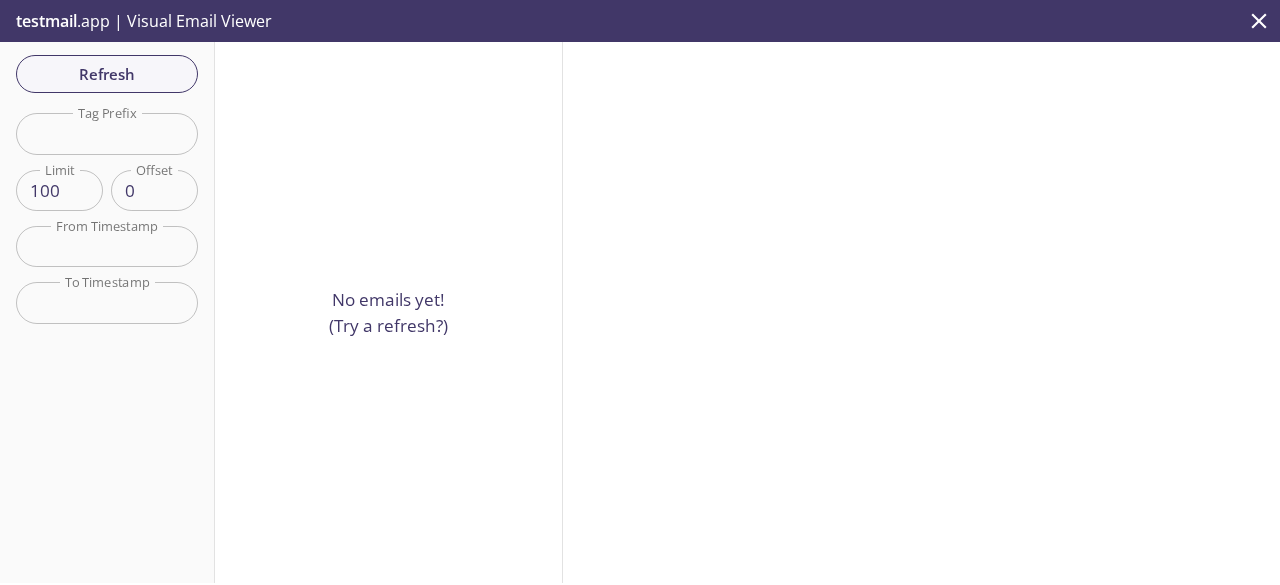 click at bounding box center [107, 133] 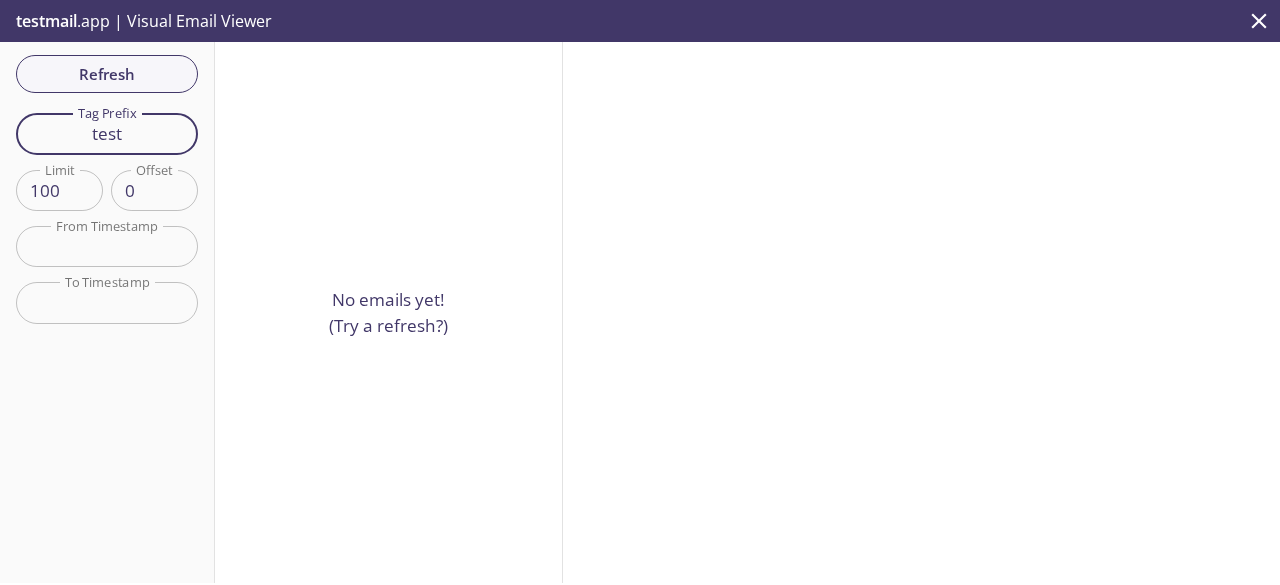 type on "test" 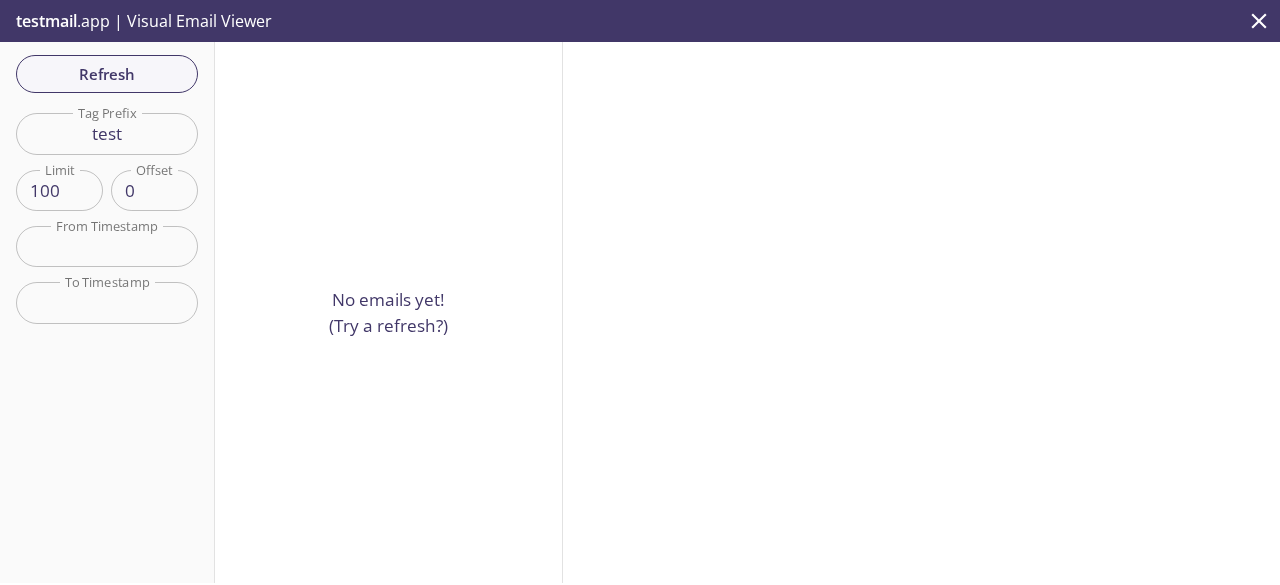 click on "No emails yet! (Try a refresh?)" at bounding box center [389, 312] 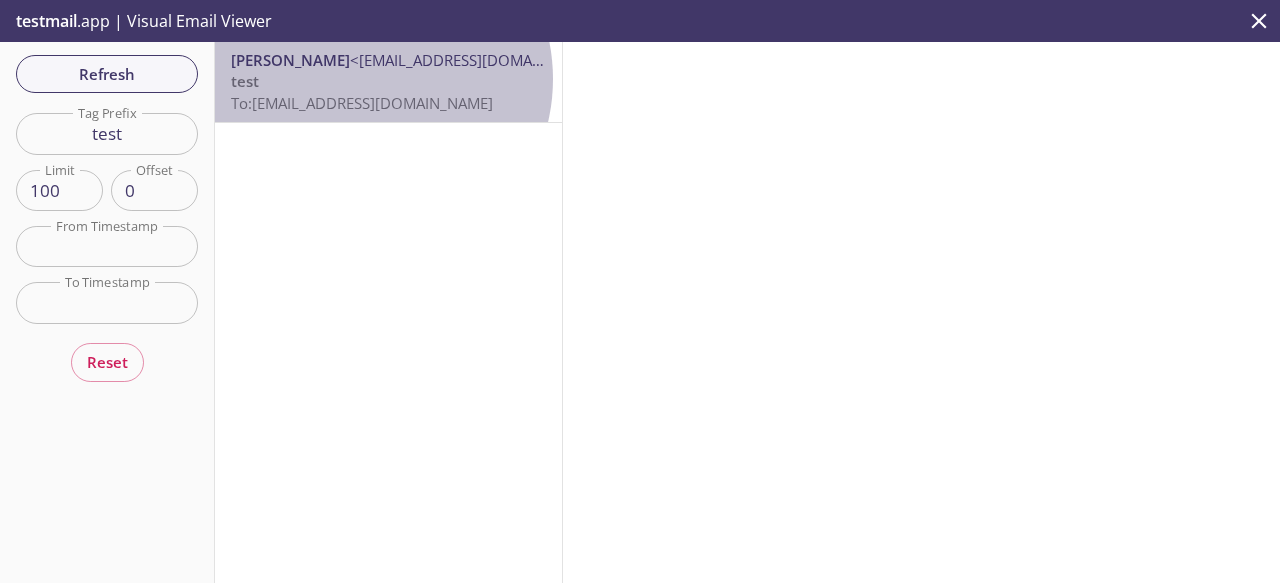click on "test To:  [EMAIL_ADDRESS][DOMAIN_NAME]" at bounding box center (388, 92) 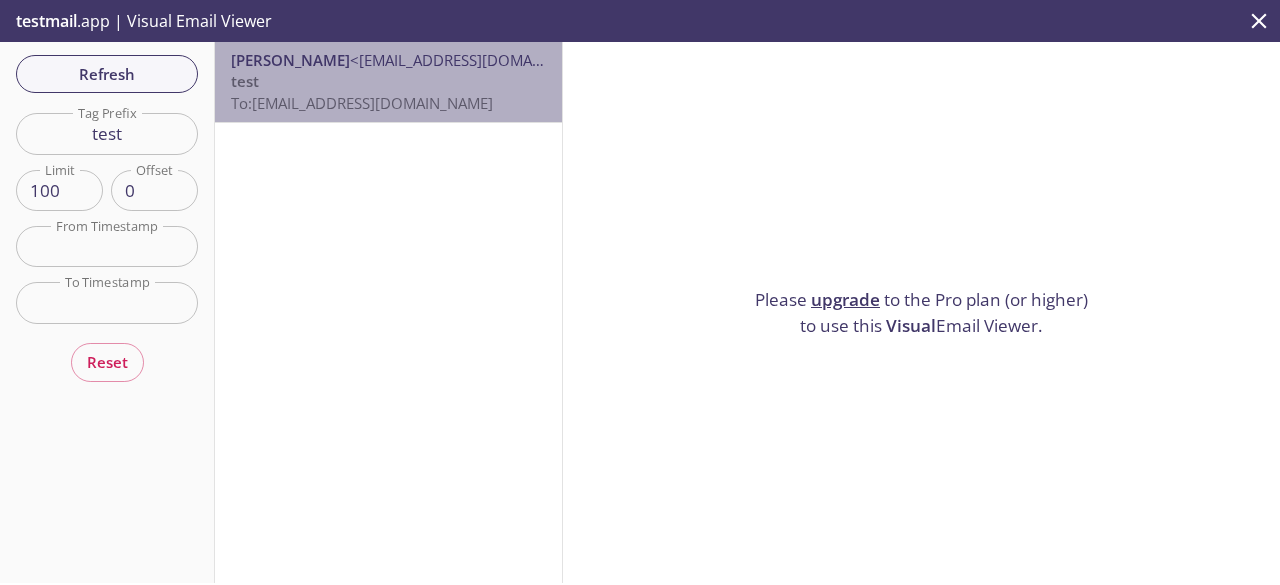 click on "To:  [EMAIL_ADDRESS][DOMAIN_NAME]" at bounding box center [362, 103] 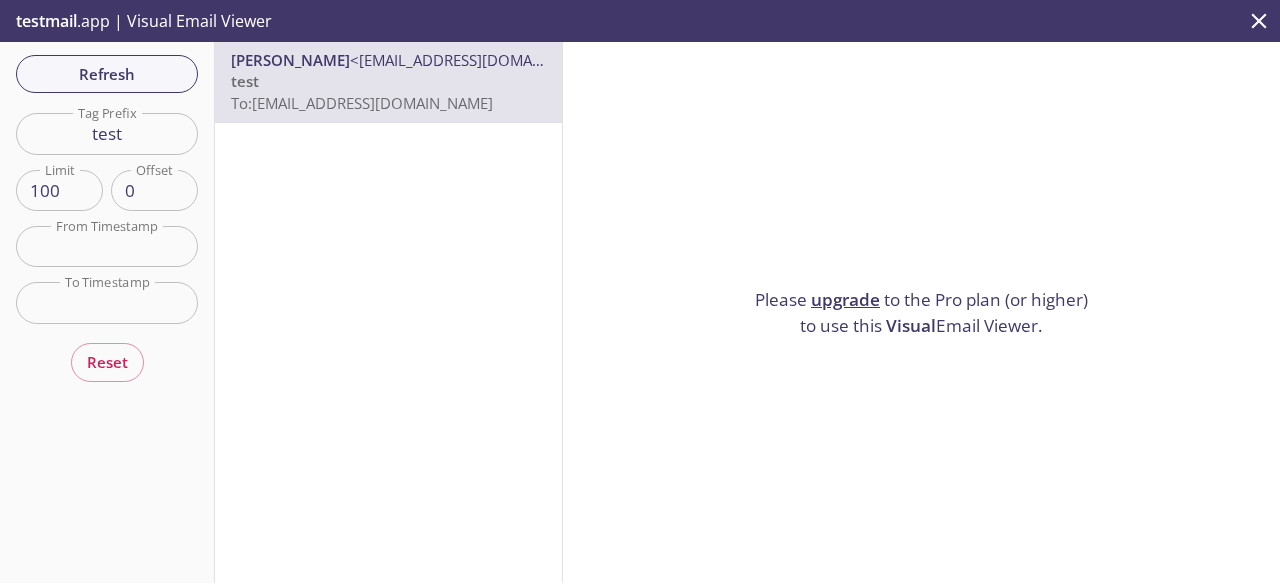 click on "upgrade" at bounding box center (845, 299) 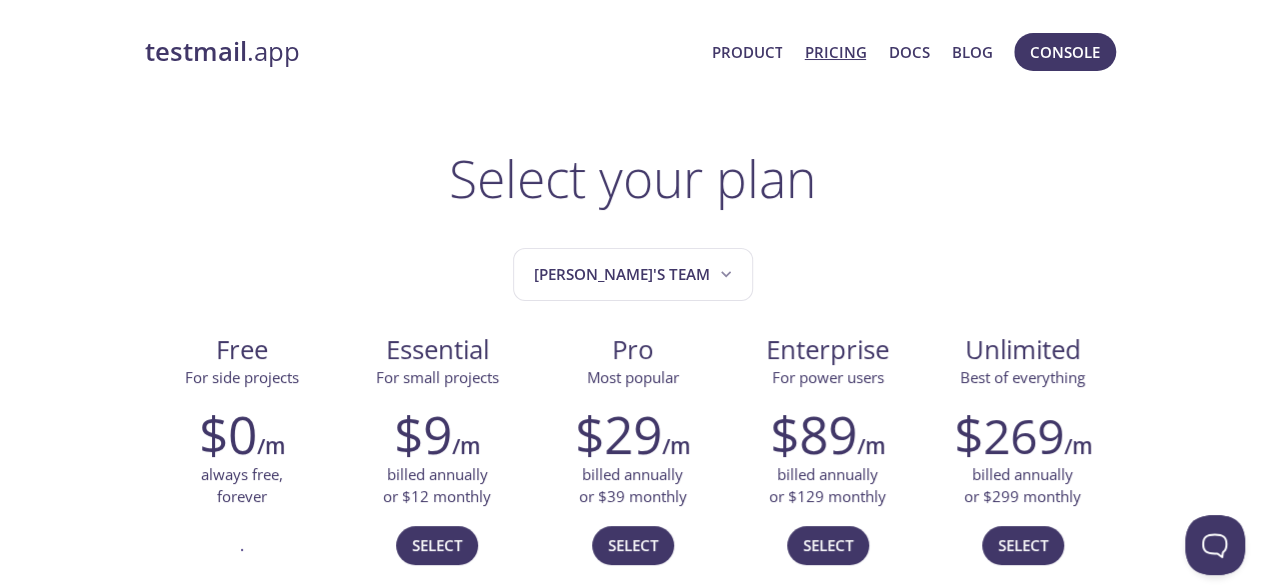 scroll, scrollTop: 0, scrollLeft: 0, axis: both 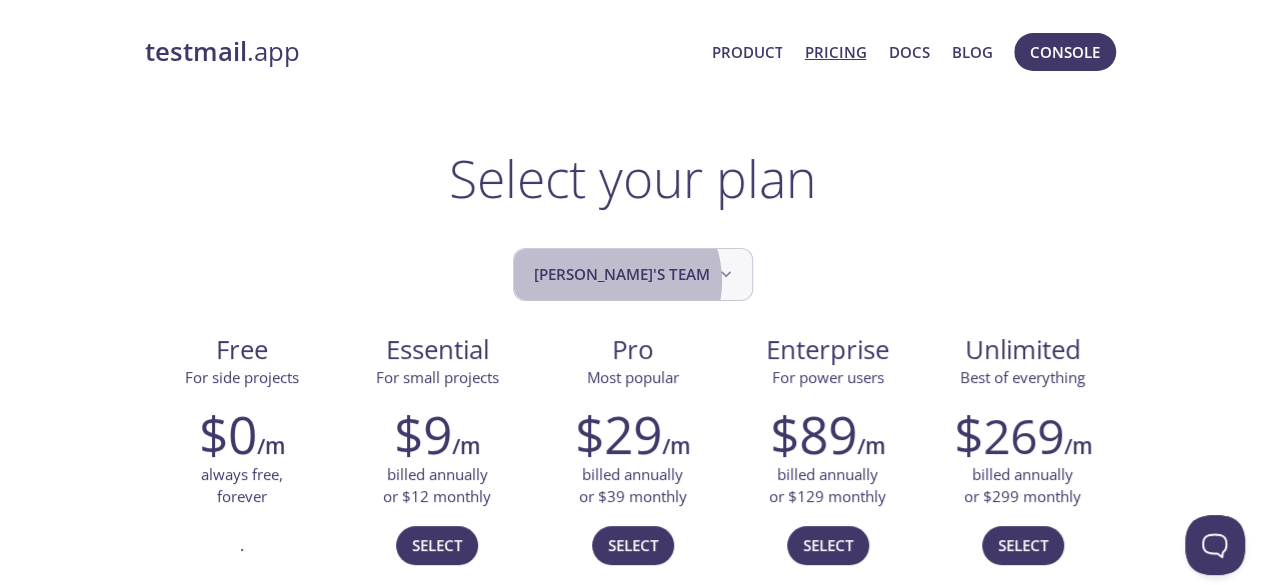 click on "[PERSON_NAME]'s team" at bounding box center [635, 274] 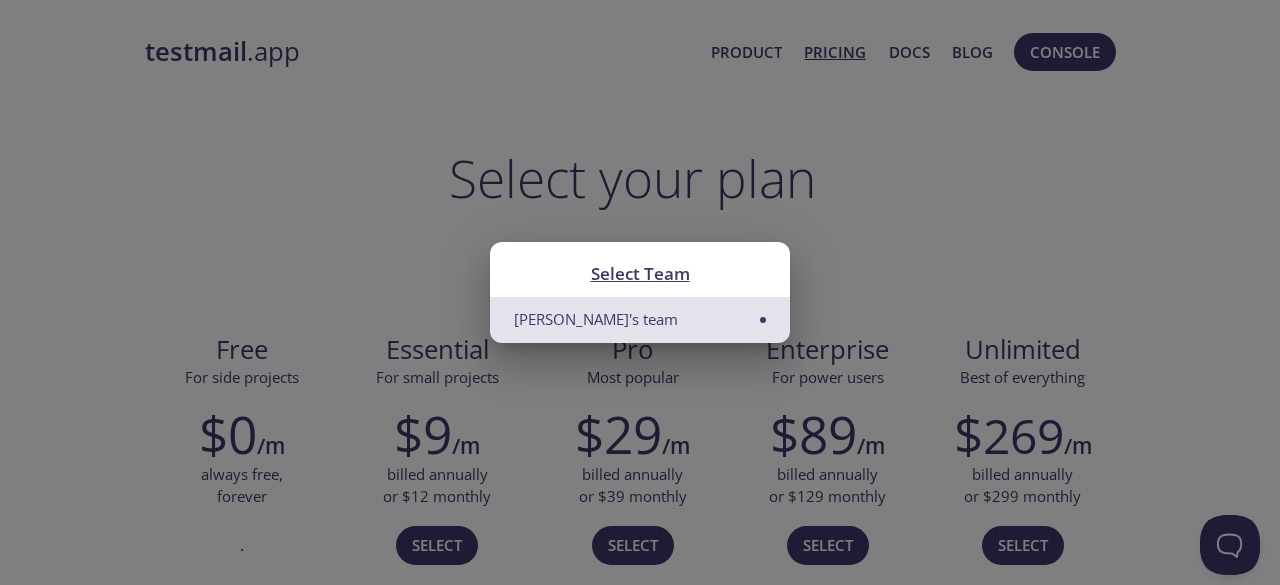 click on "Select Team Ashwani's team" at bounding box center [640, 292] 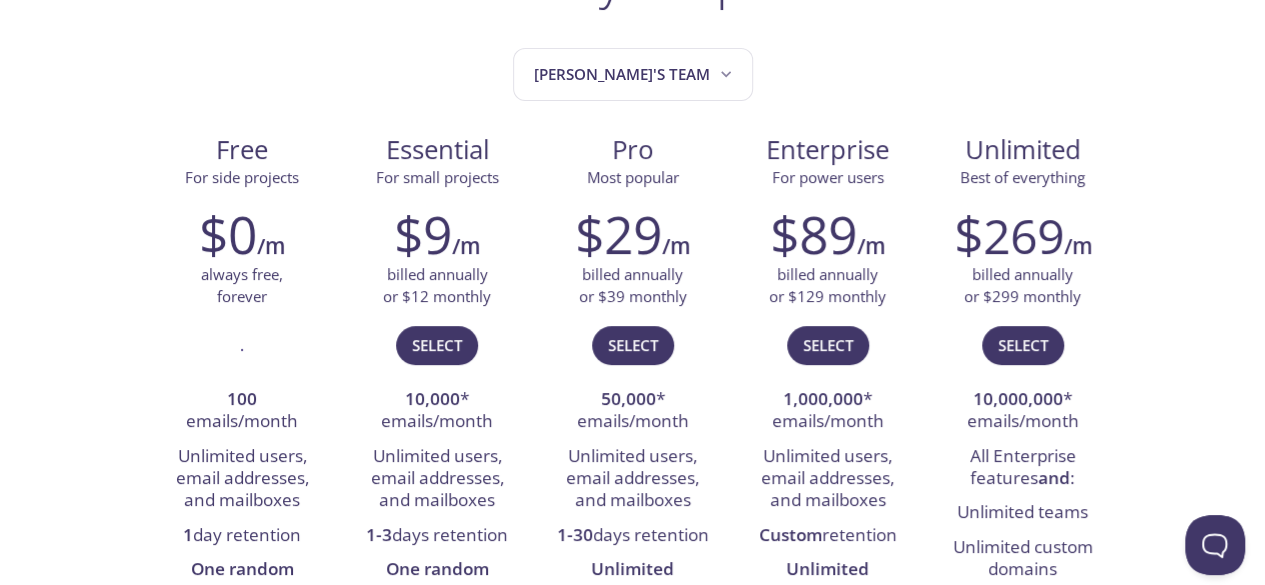 scroll, scrollTop: 0, scrollLeft: 0, axis: both 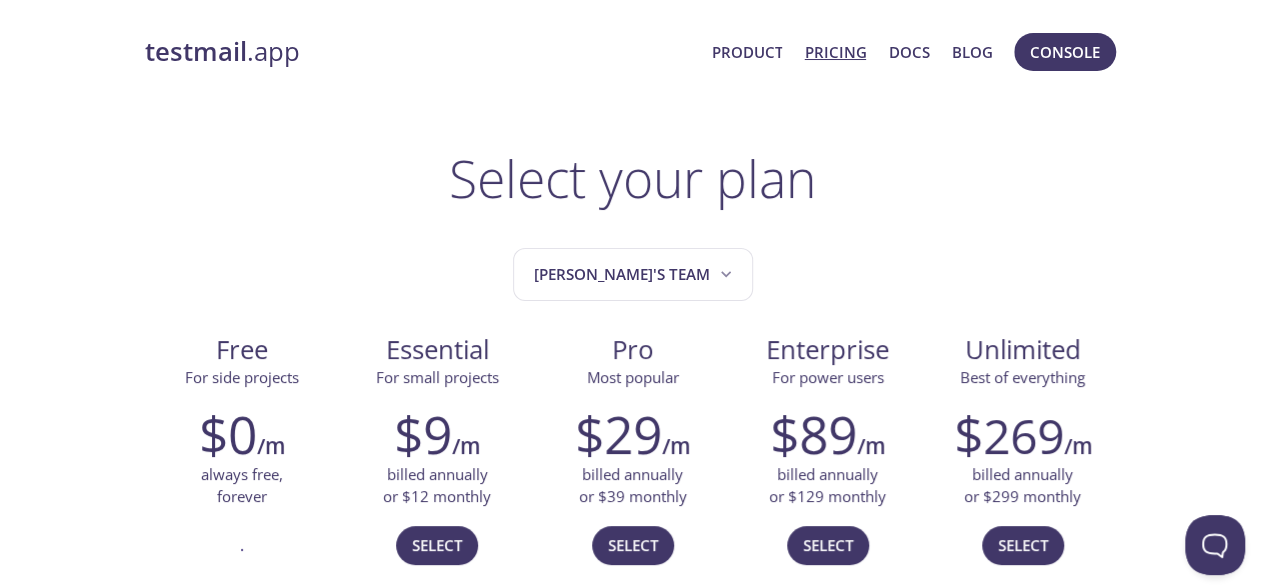 click on "testmail .app" at bounding box center [420, 52] 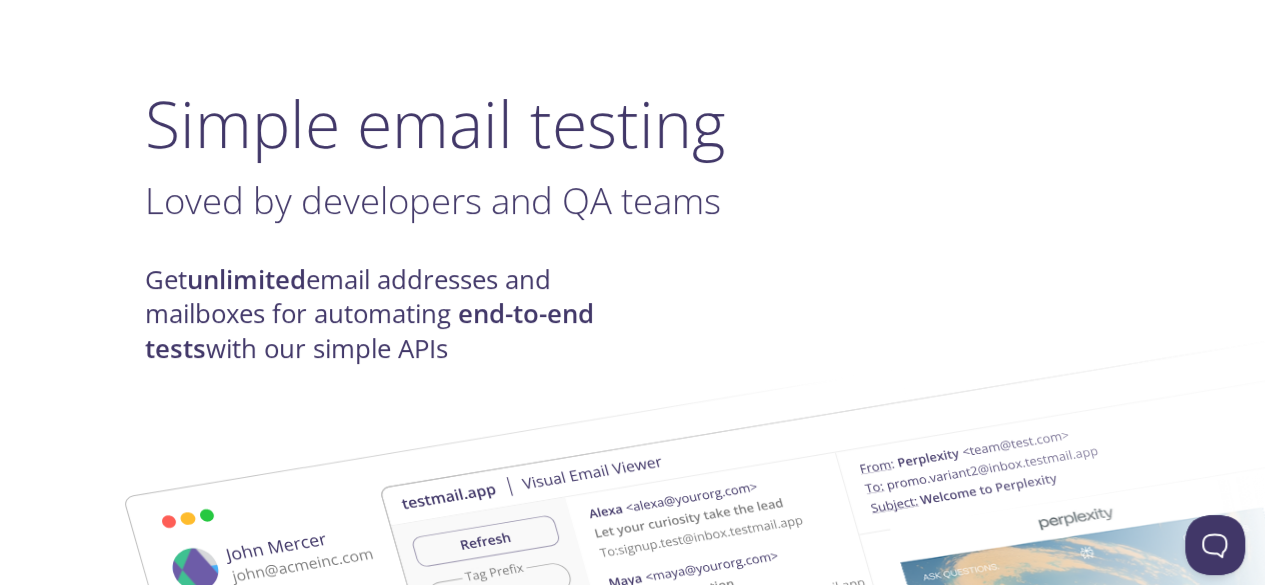 scroll, scrollTop: 0, scrollLeft: 0, axis: both 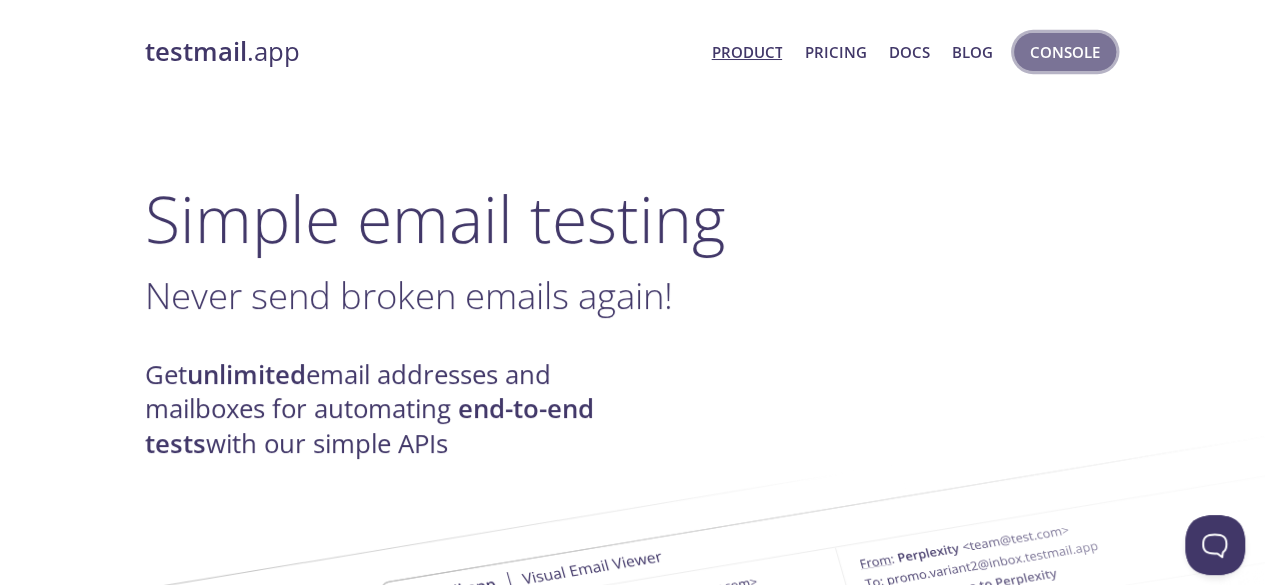 click on "Console" at bounding box center [1065, 52] 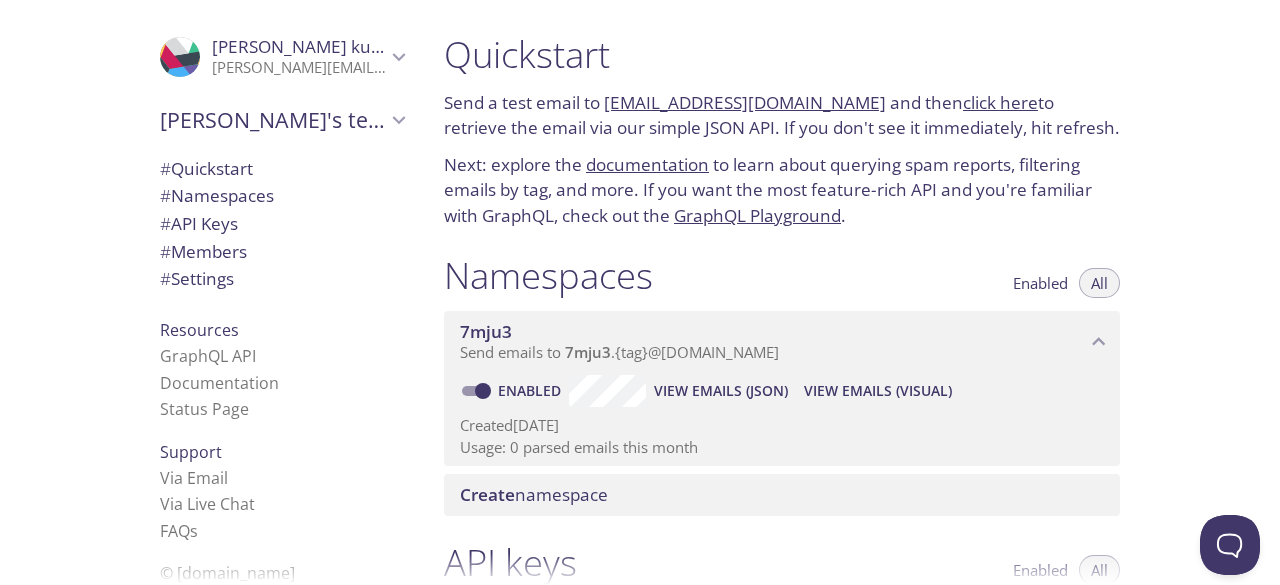 click on "View Emails (JSON)" at bounding box center (721, 391) 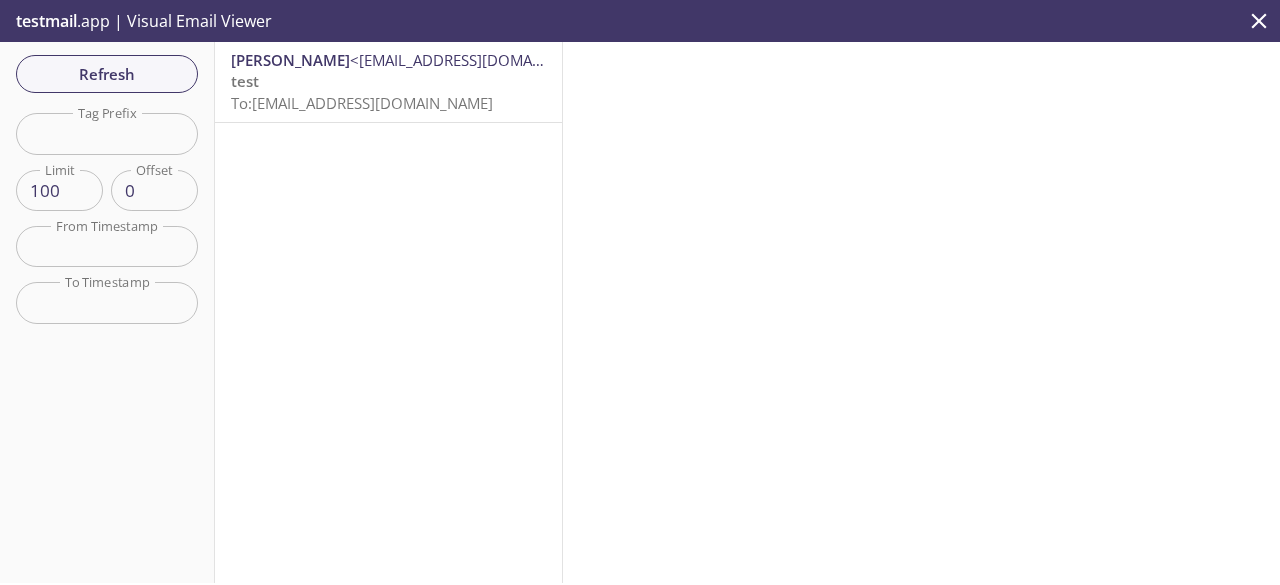 click on "test To:  [EMAIL_ADDRESS][DOMAIN_NAME]" at bounding box center [388, 92] 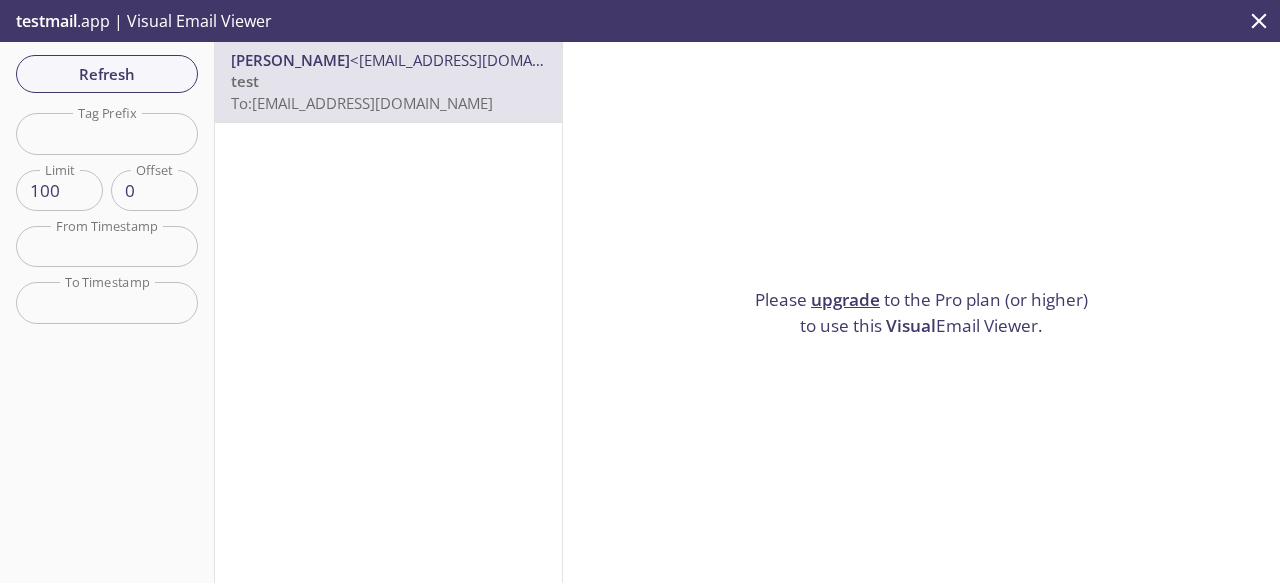 click on "upgrade" at bounding box center [845, 299] 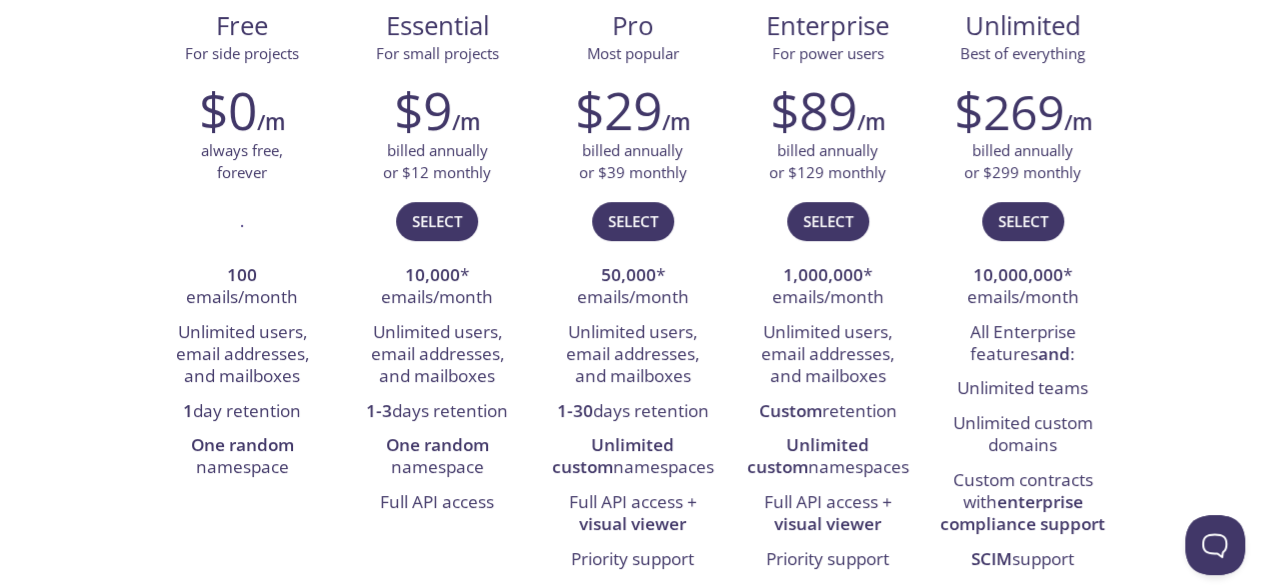 scroll, scrollTop: 0, scrollLeft: 0, axis: both 